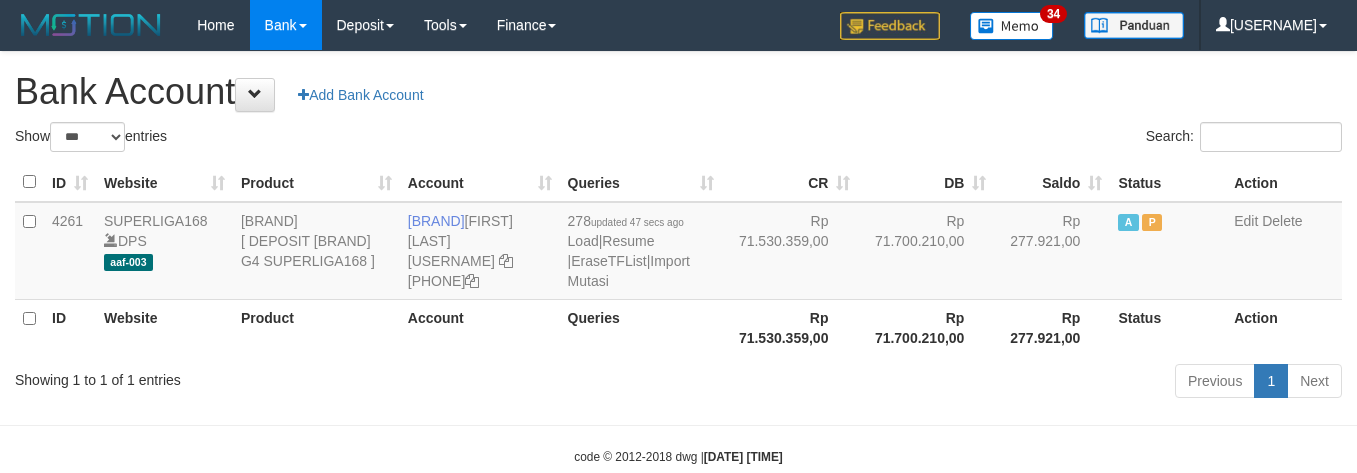 scroll, scrollTop: 0, scrollLeft: 0, axis: both 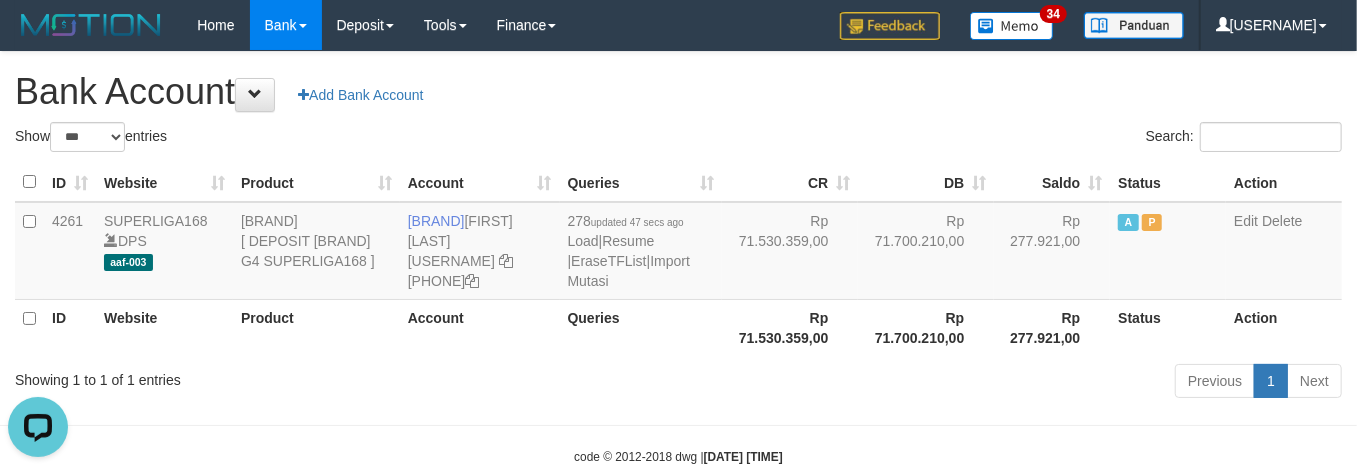 drag, startPoint x: 372, startPoint y: 392, endPoint x: 361, endPoint y: 381, distance: 15.556349 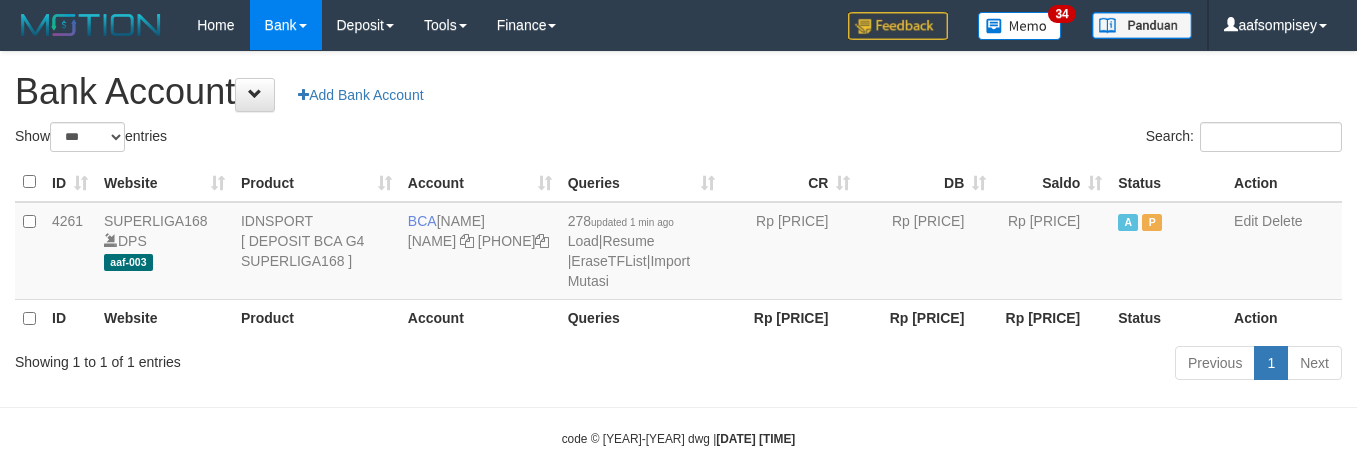 scroll, scrollTop: 0, scrollLeft: 0, axis: both 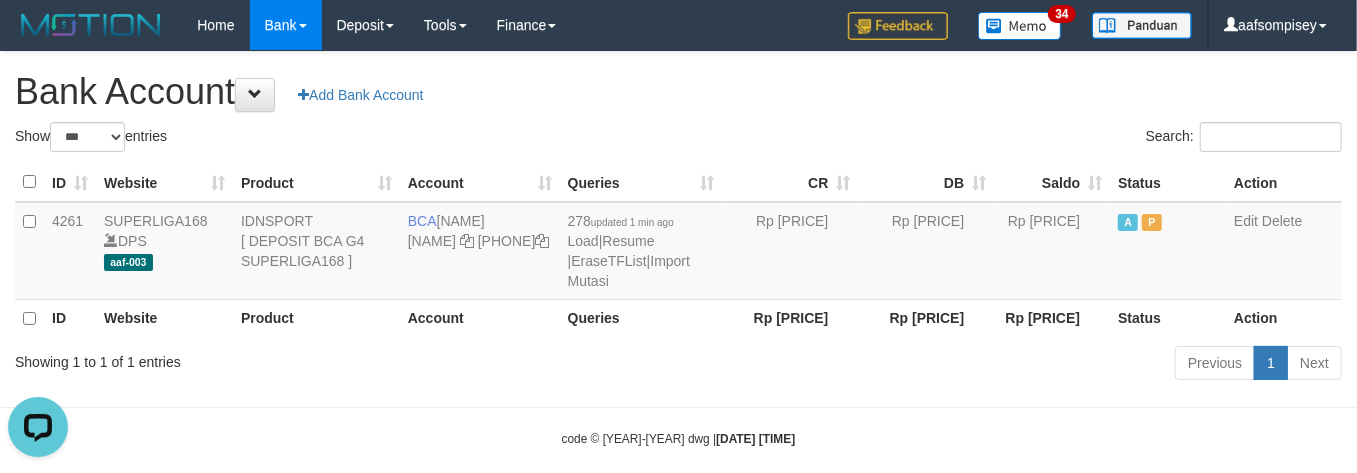 click on "Queries" at bounding box center (641, 318) 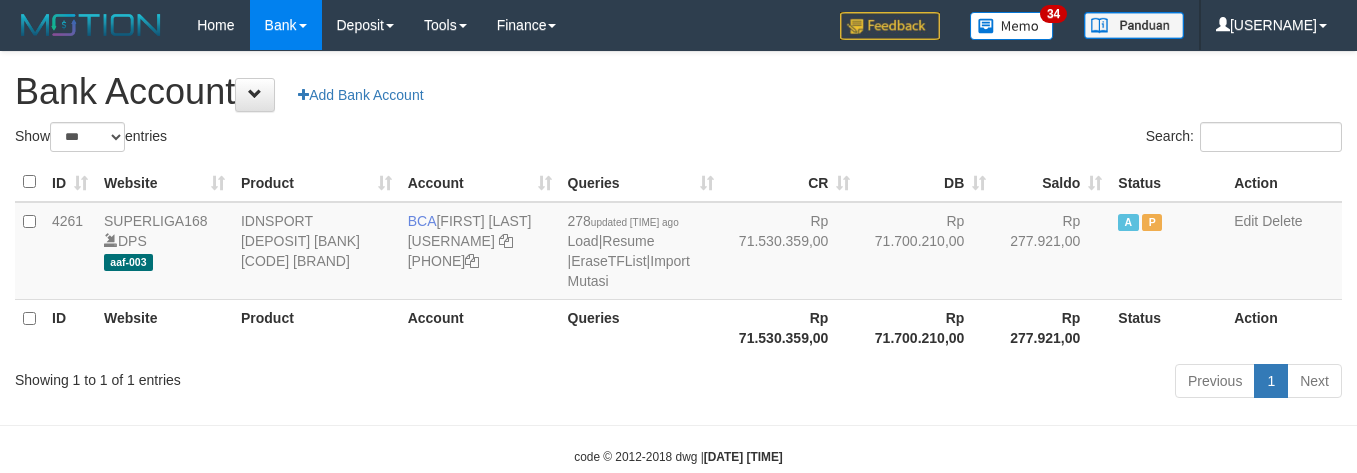 scroll, scrollTop: 0, scrollLeft: 0, axis: both 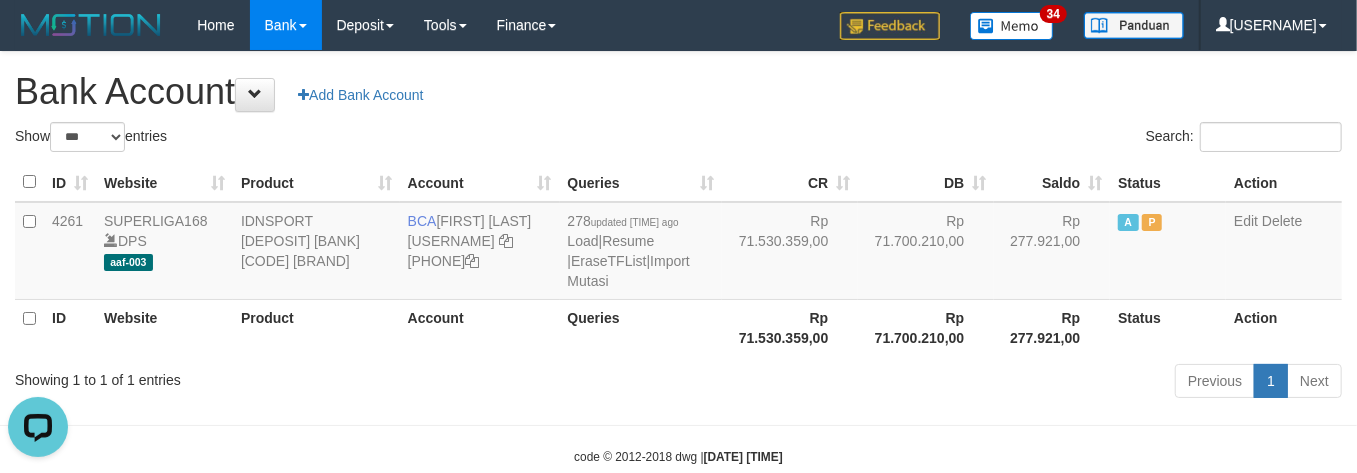 click on "Queries" at bounding box center (641, 327) 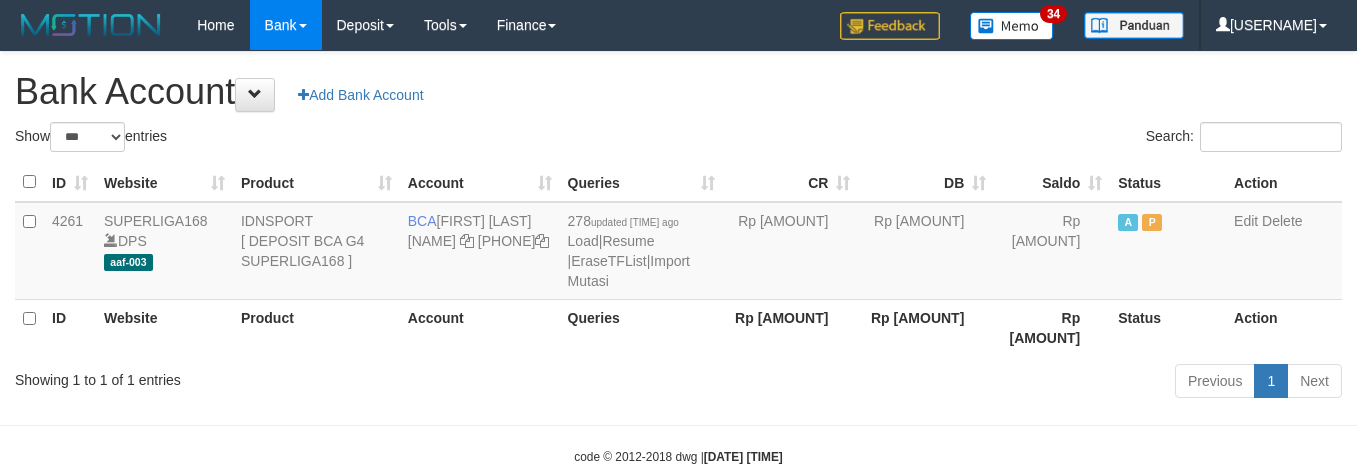 scroll, scrollTop: 0, scrollLeft: 0, axis: both 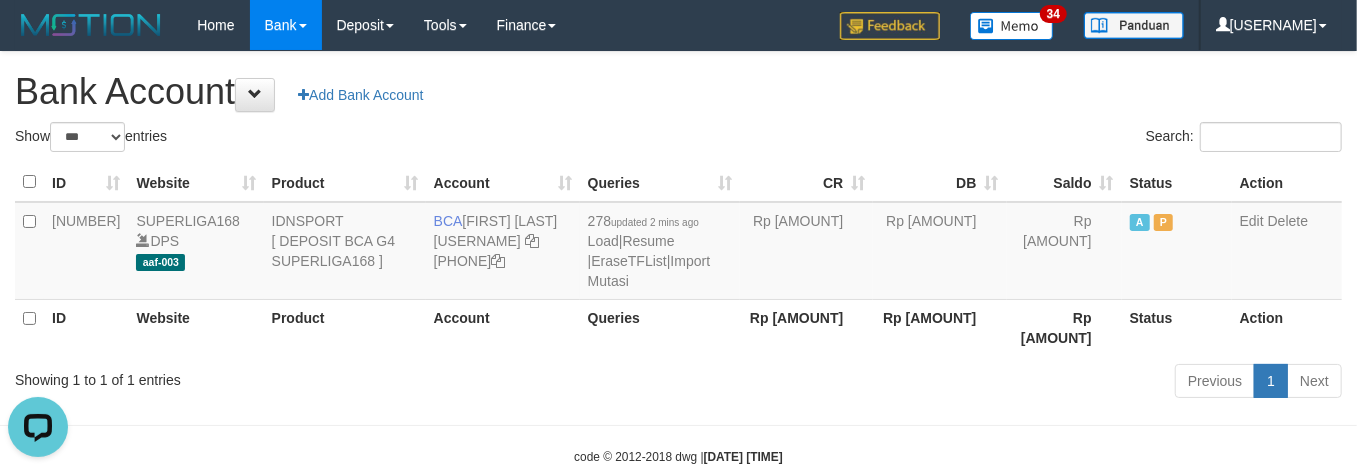 click on "Showing 1 to 1 of 1 entries" at bounding box center [282, 376] 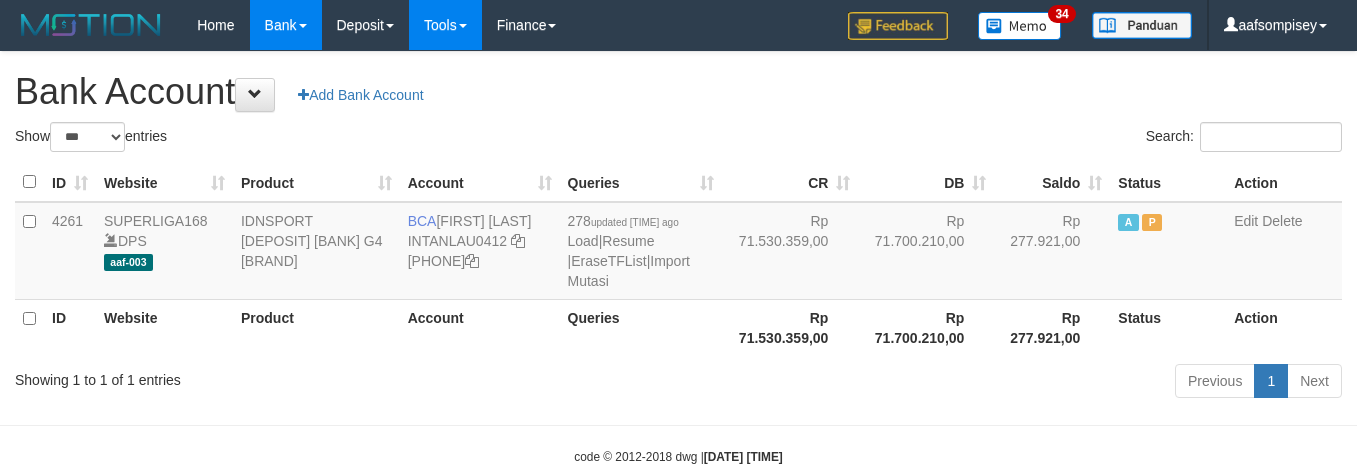 scroll, scrollTop: 0, scrollLeft: 0, axis: both 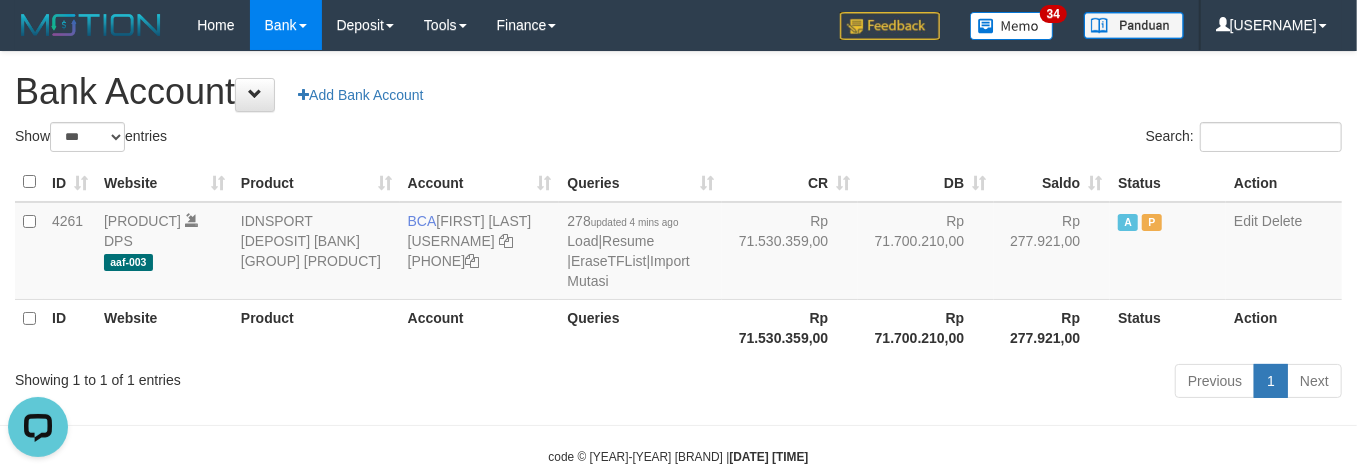 click on "Showing 1 to 1 of 1 entries" at bounding box center [282, 376] 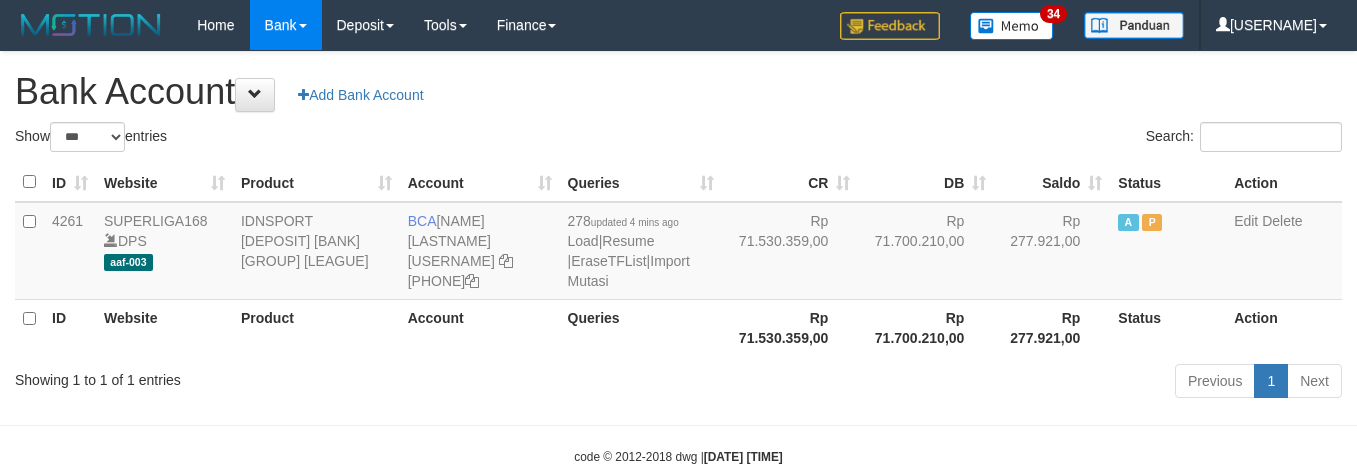 scroll, scrollTop: 0, scrollLeft: 0, axis: both 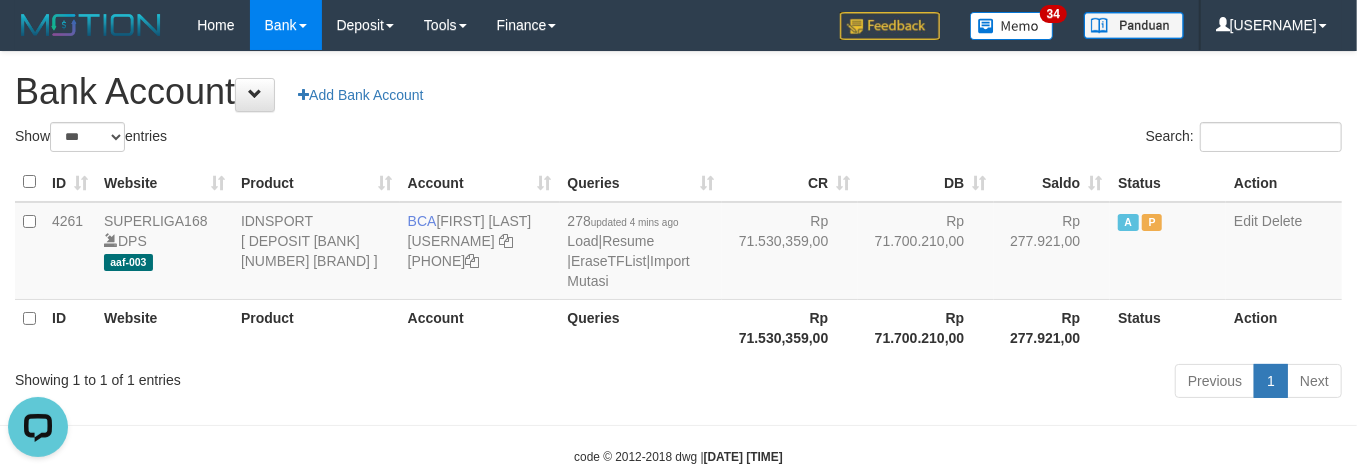 drag, startPoint x: 534, startPoint y: 388, endPoint x: 576, endPoint y: 392, distance: 42.190044 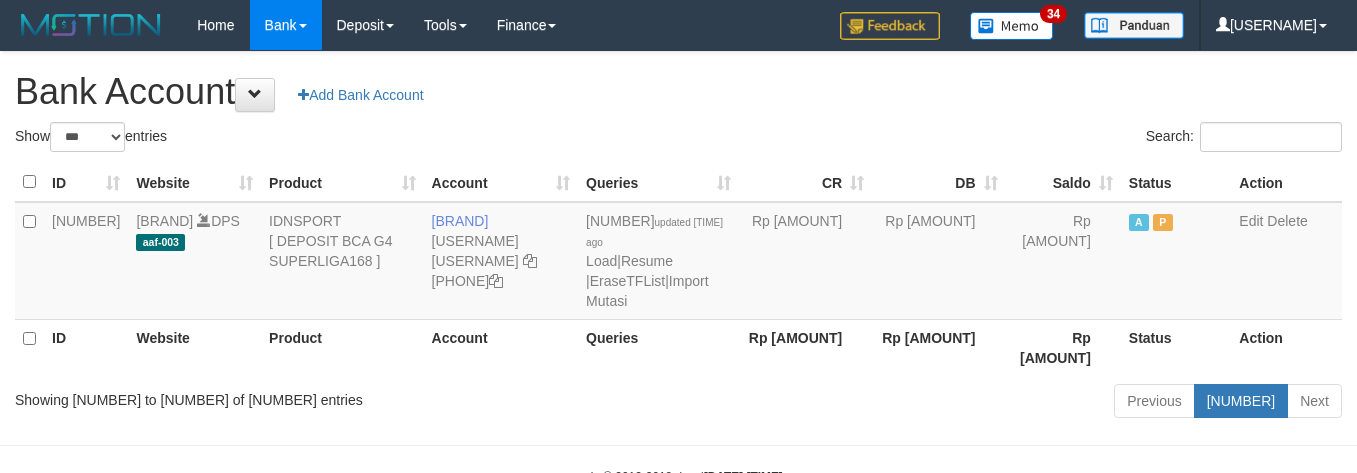 scroll, scrollTop: 0, scrollLeft: 0, axis: both 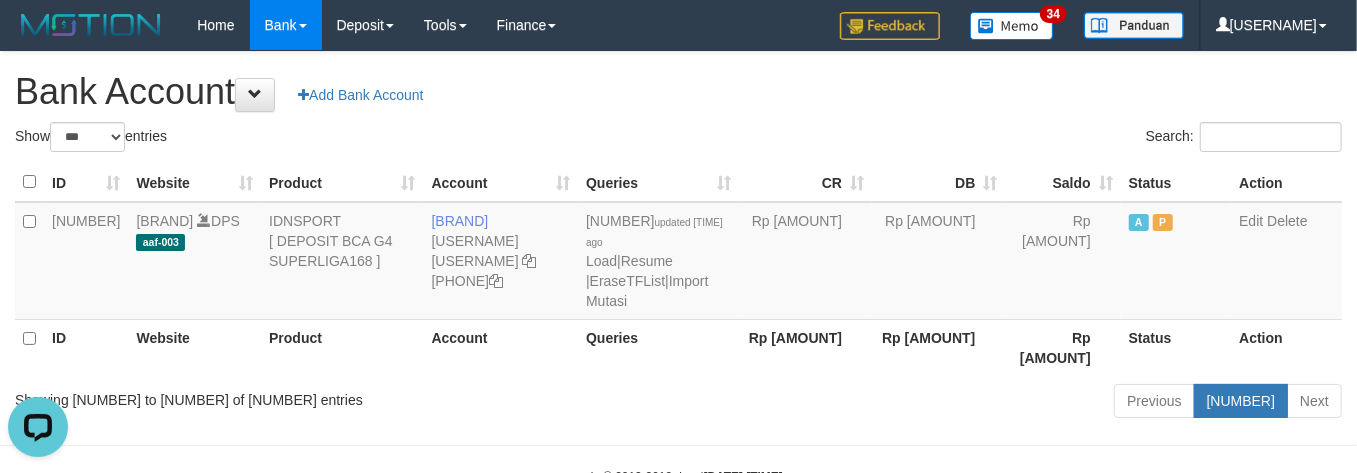 click on "Queries" at bounding box center (658, 347) 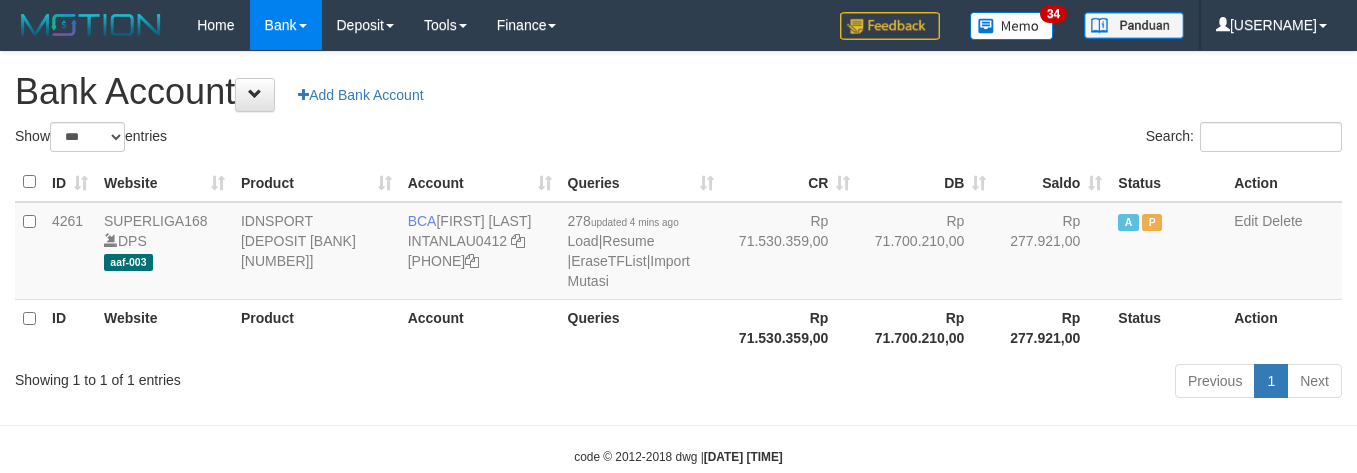 scroll, scrollTop: 0, scrollLeft: 0, axis: both 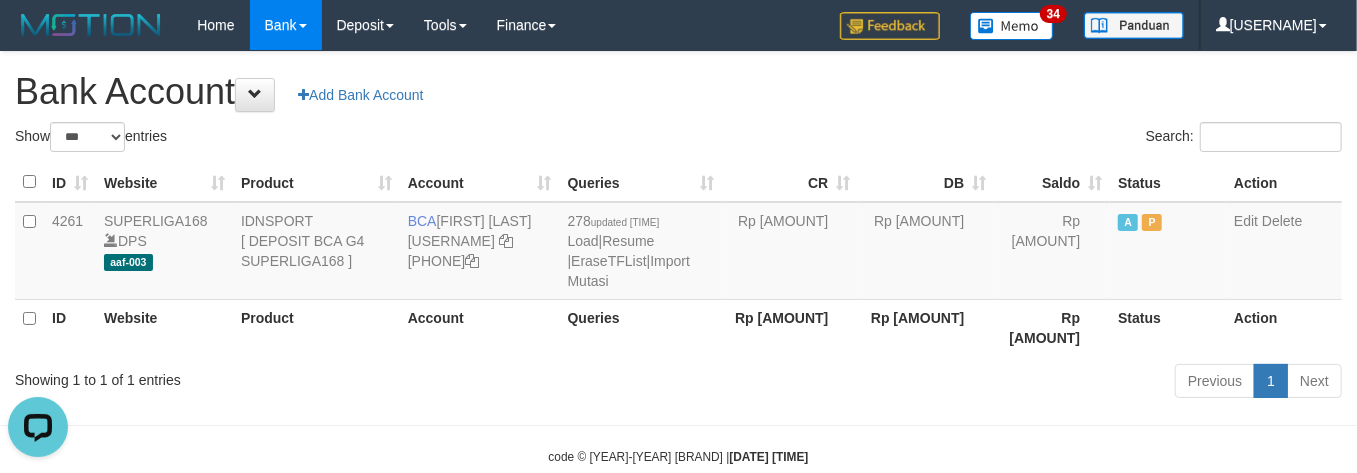 click on "Previous 1 Next" at bounding box center (961, 383) 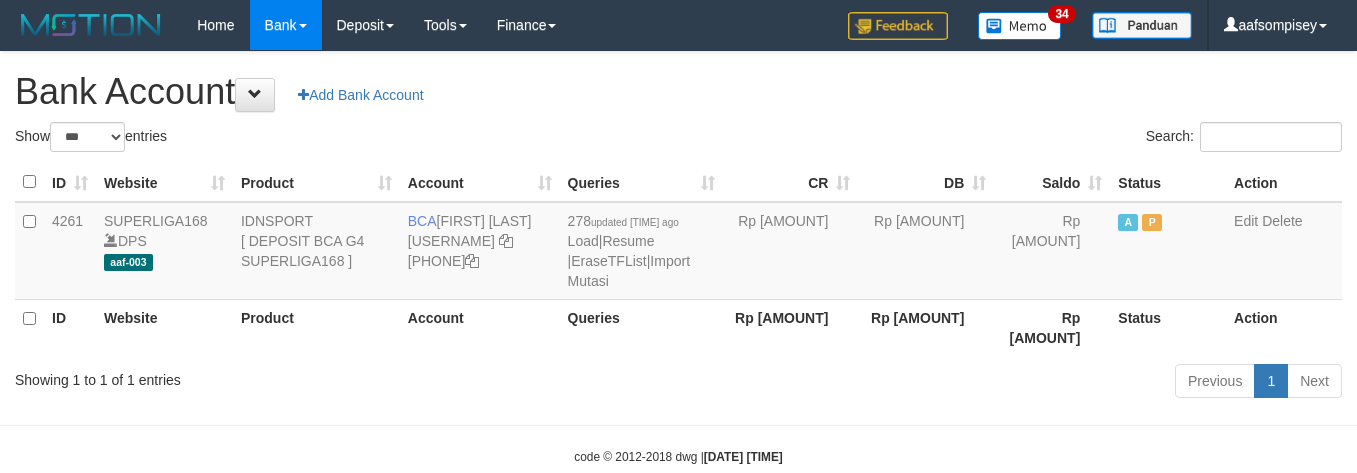 scroll, scrollTop: 0, scrollLeft: 0, axis: both 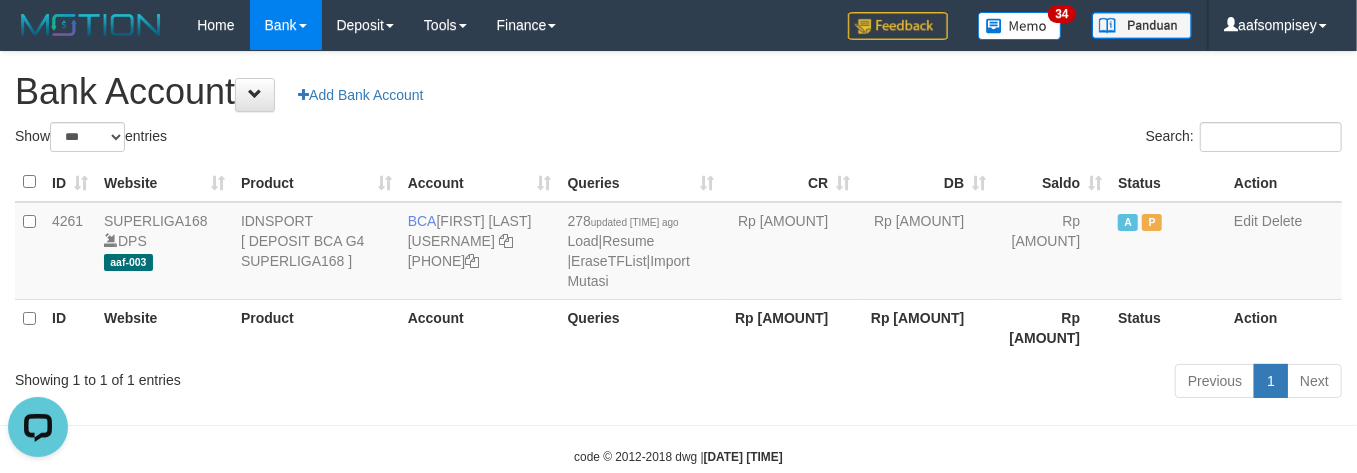 click on "ID Website Product Account Queries CR DB Saldo Status Action
4261
SUPERLIGA168
DPS
aaf-003
IDNSPORT
[ DEPOSIT BCA G4 SUPERLIGA168 ]
BCA
[FIRST] [LAST]
INTANLAU0412
[PHONE]
278  updated 5 mins ago
Load
|
Resume
|
EraseTFList
|
Import Mutasi
Rp 71.530.359,00
Rp 71.700.210,00
Rp 277.921,00
A
P
Edit
Delete
ID Website Product Account Queries Rp 71.530.359,00 Rp 71.700.210,00 Status" at bounding box center (678, 259) 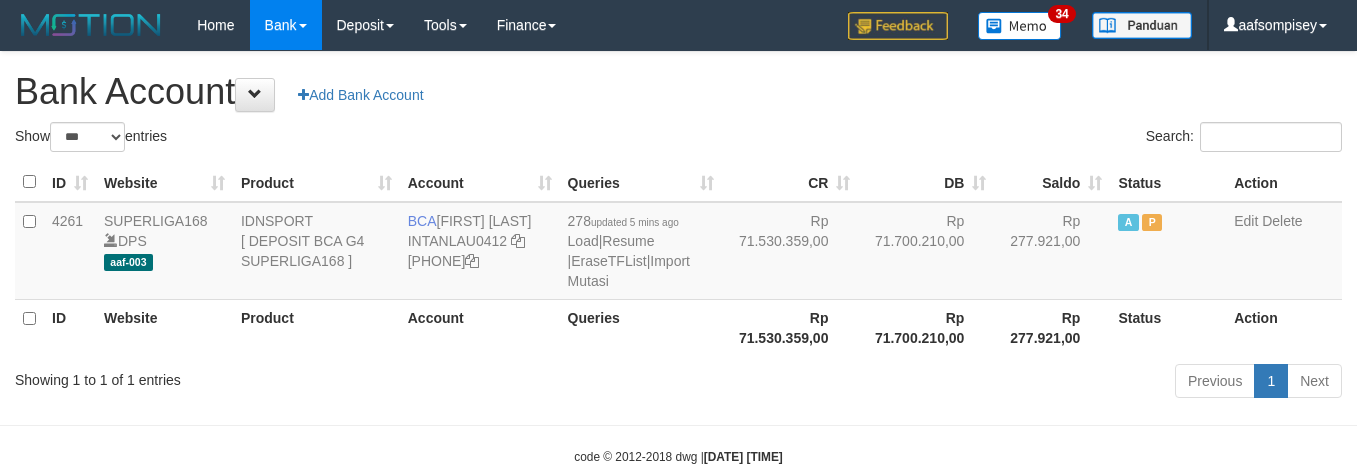 scroll, scrollTop: 0, scrollLeft: 0, axis: both 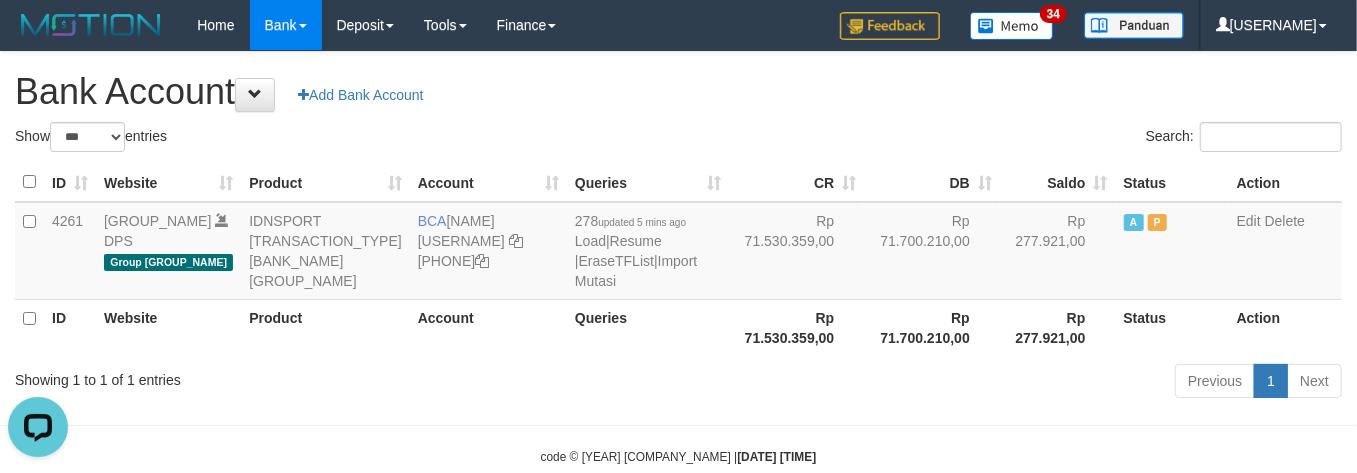 click on "Showing 1 to 1 of 1 entries" at bounding box center (282, 376) 